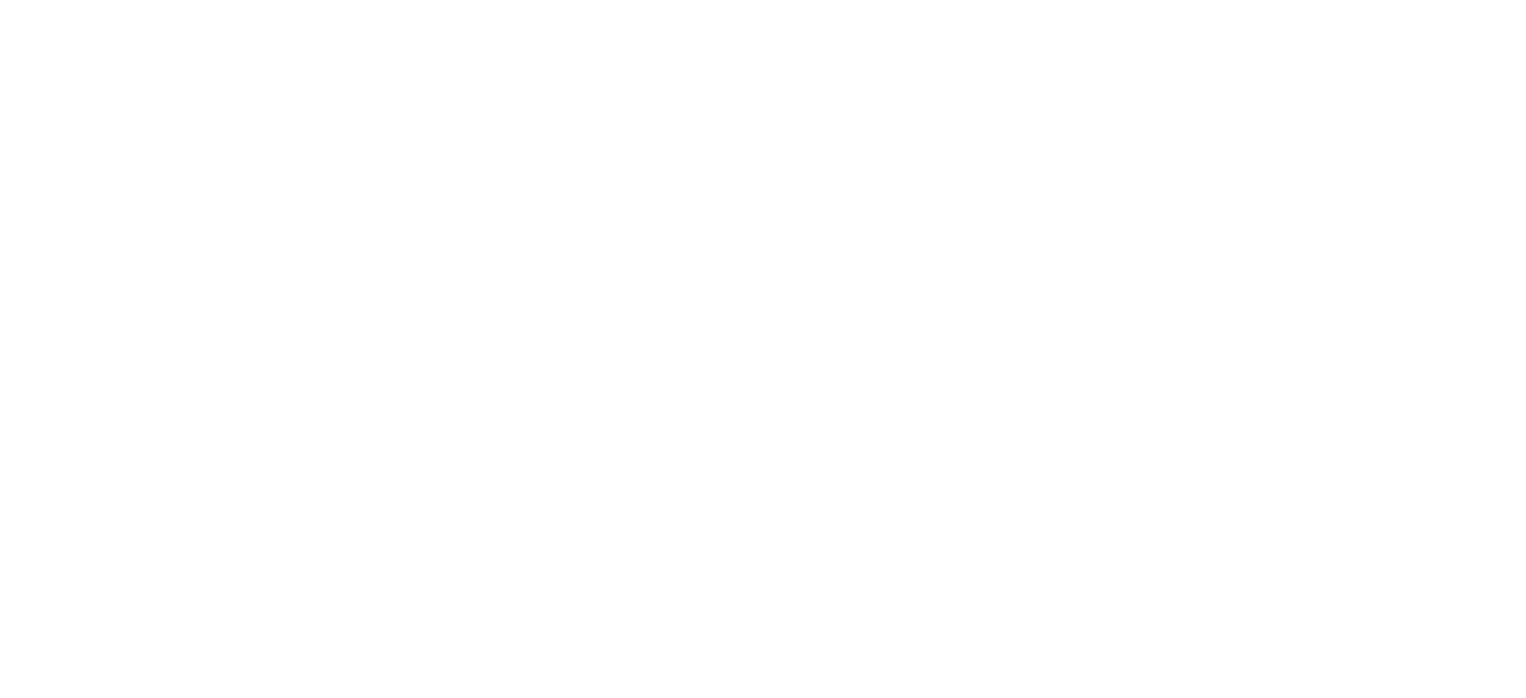 scroll, scrollTop: 0, scrollLeft: 0, axis: both 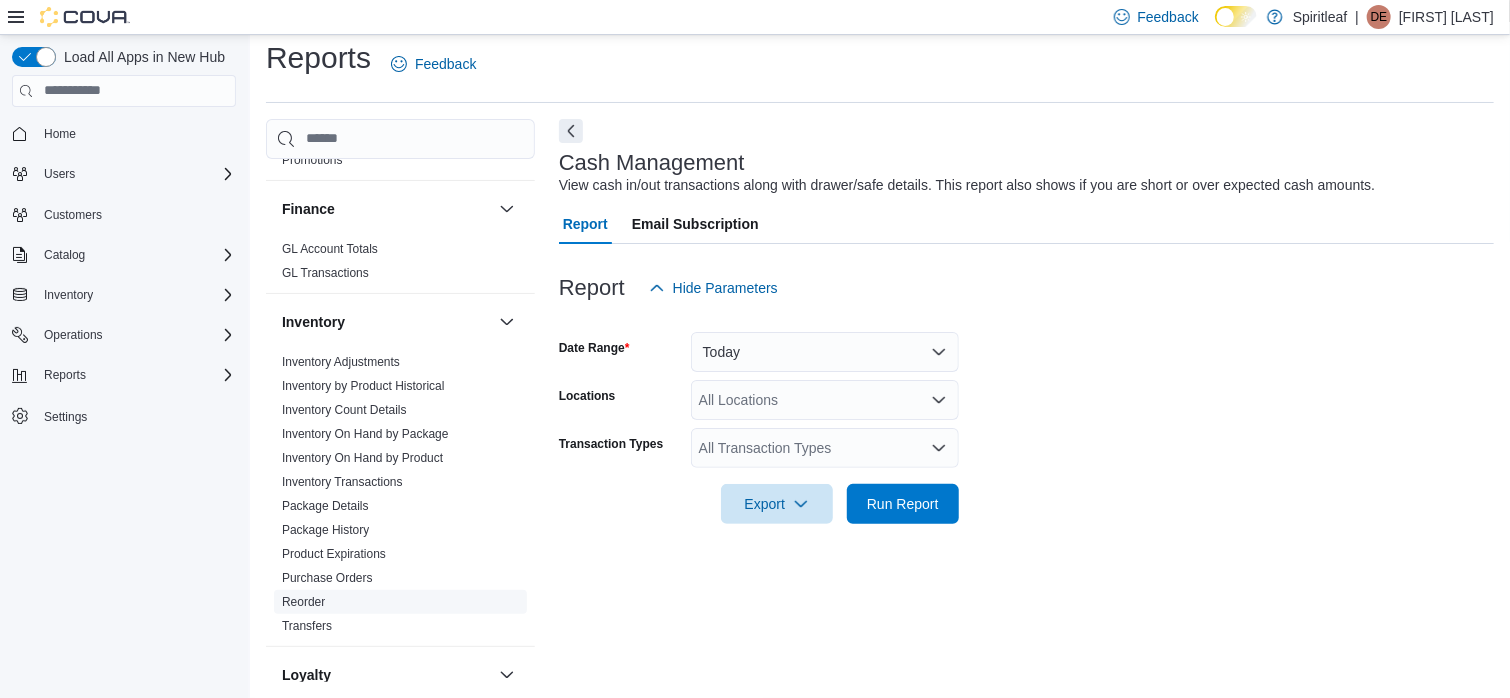 click on "Reorder" at bounding box center [303, 602] 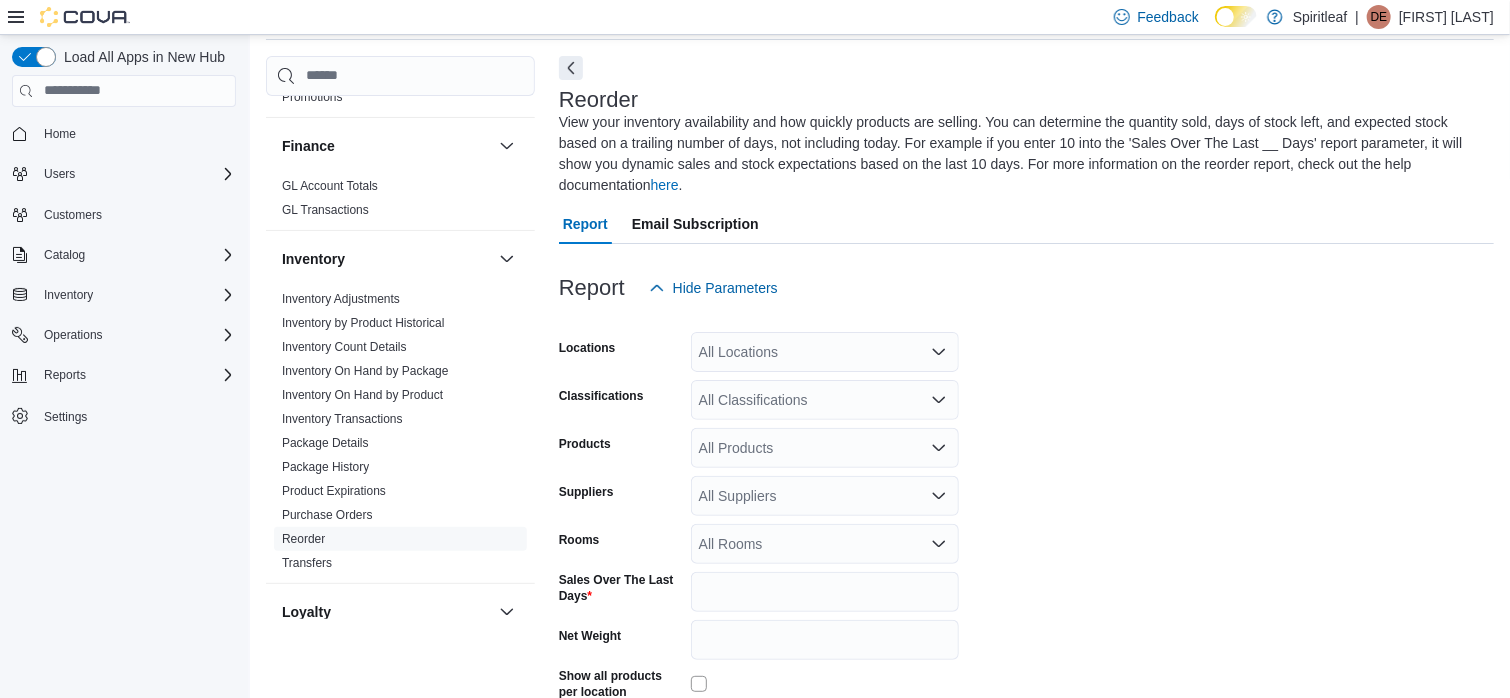 scroll, scrollTop: 88, scrollLeft: 0, axis: vertical 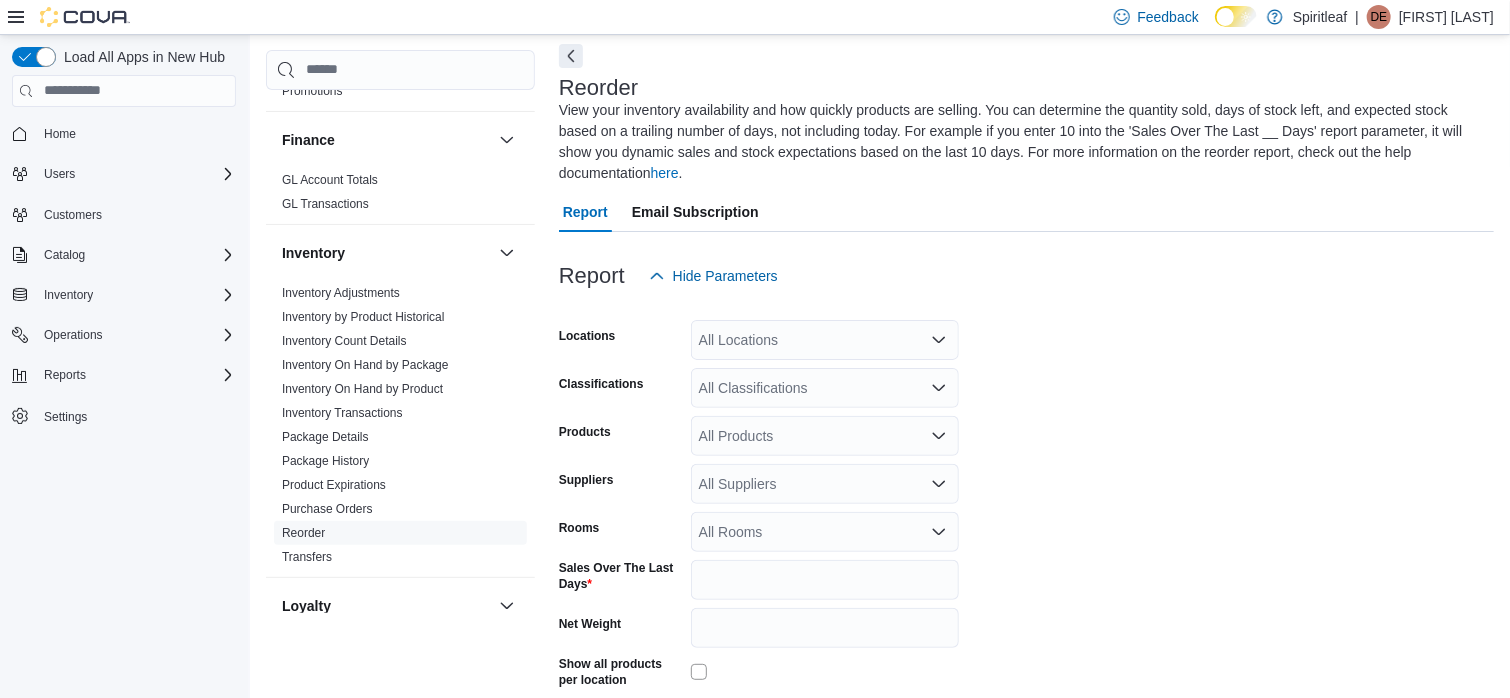 click on "All Locations" at bounding box center [825, 340] 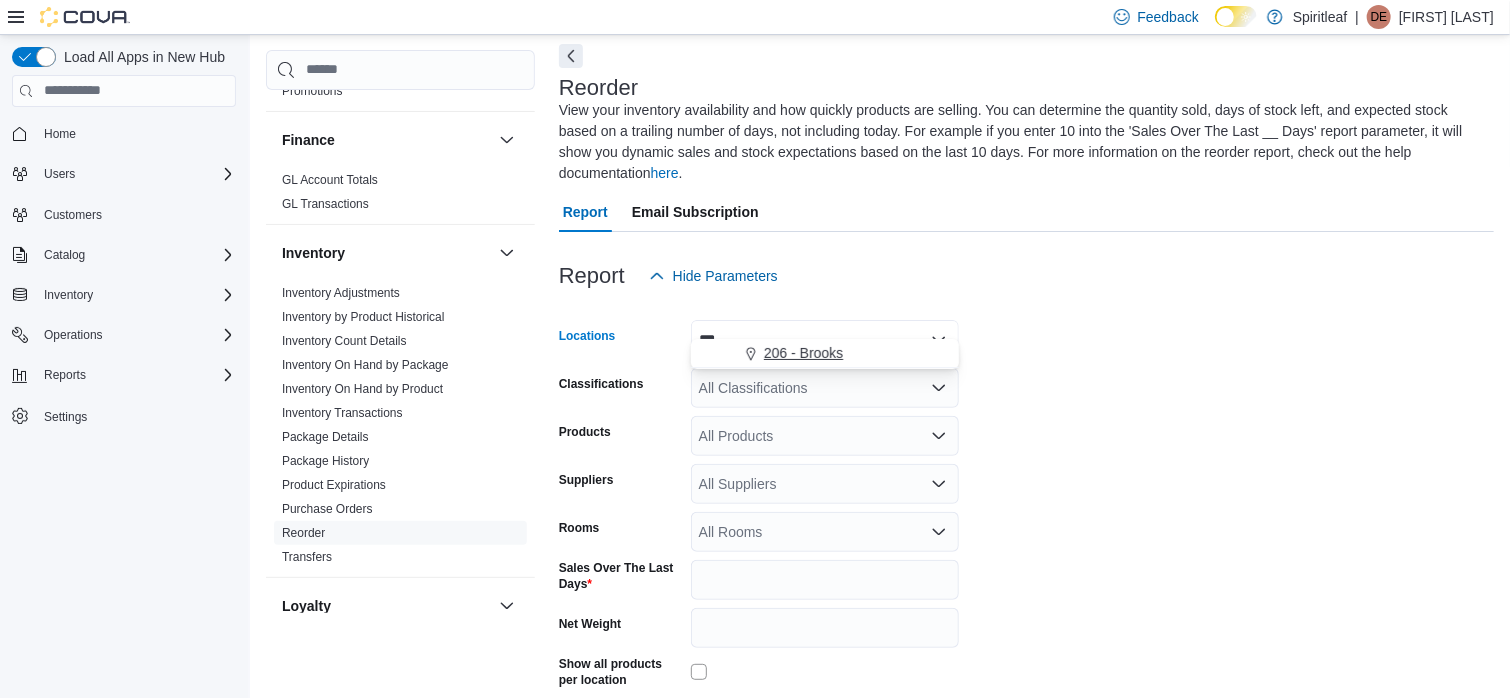 type on "***" 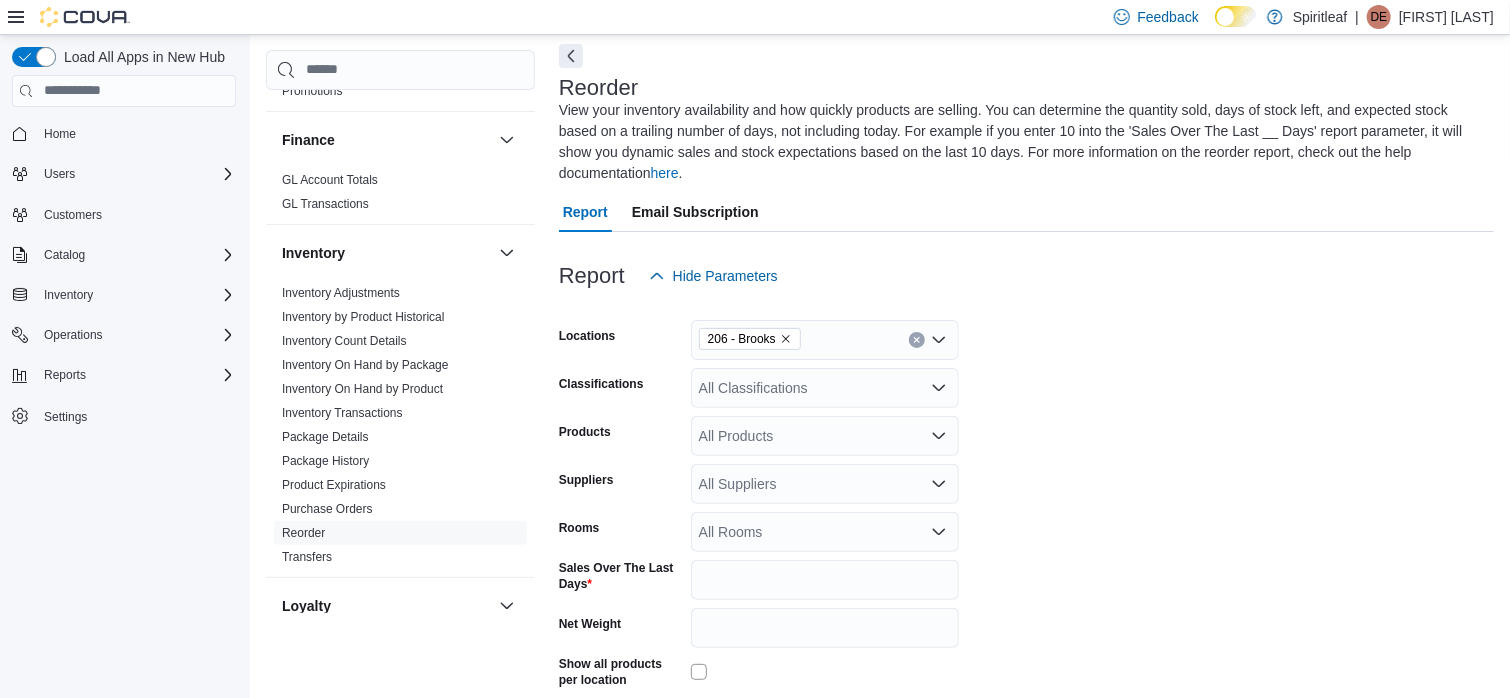 click on "Report Hide Parameters" at bounding box center [1026, 276] 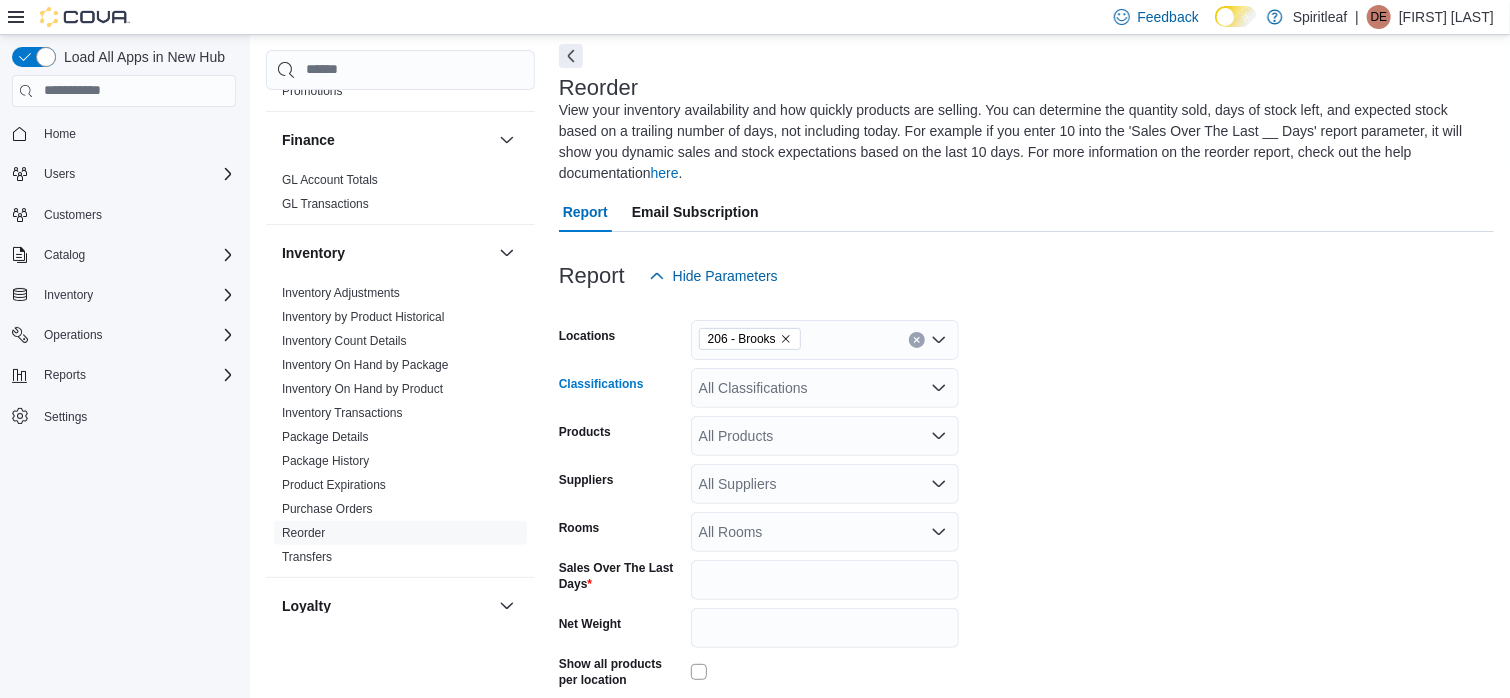 click 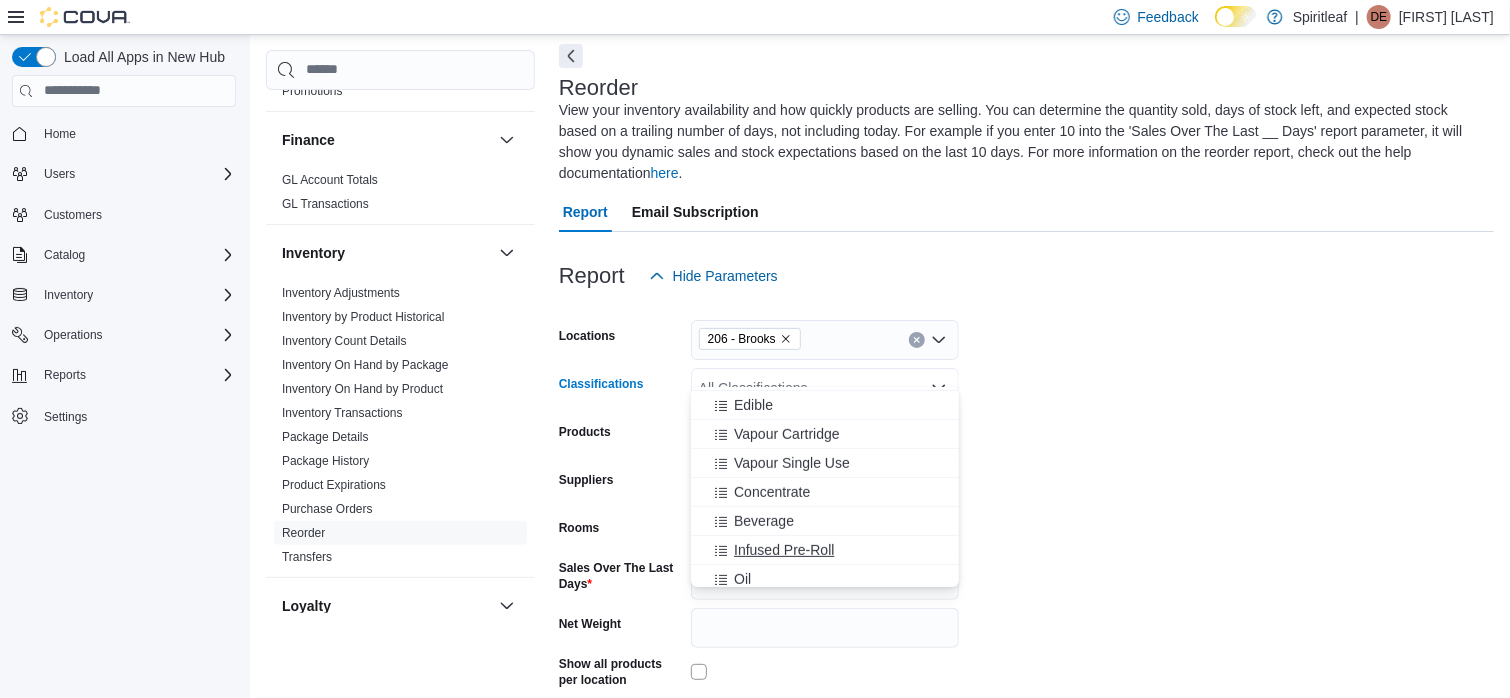 scroll, scrollTop: 400, scrollLeft: 0, axis: vertical 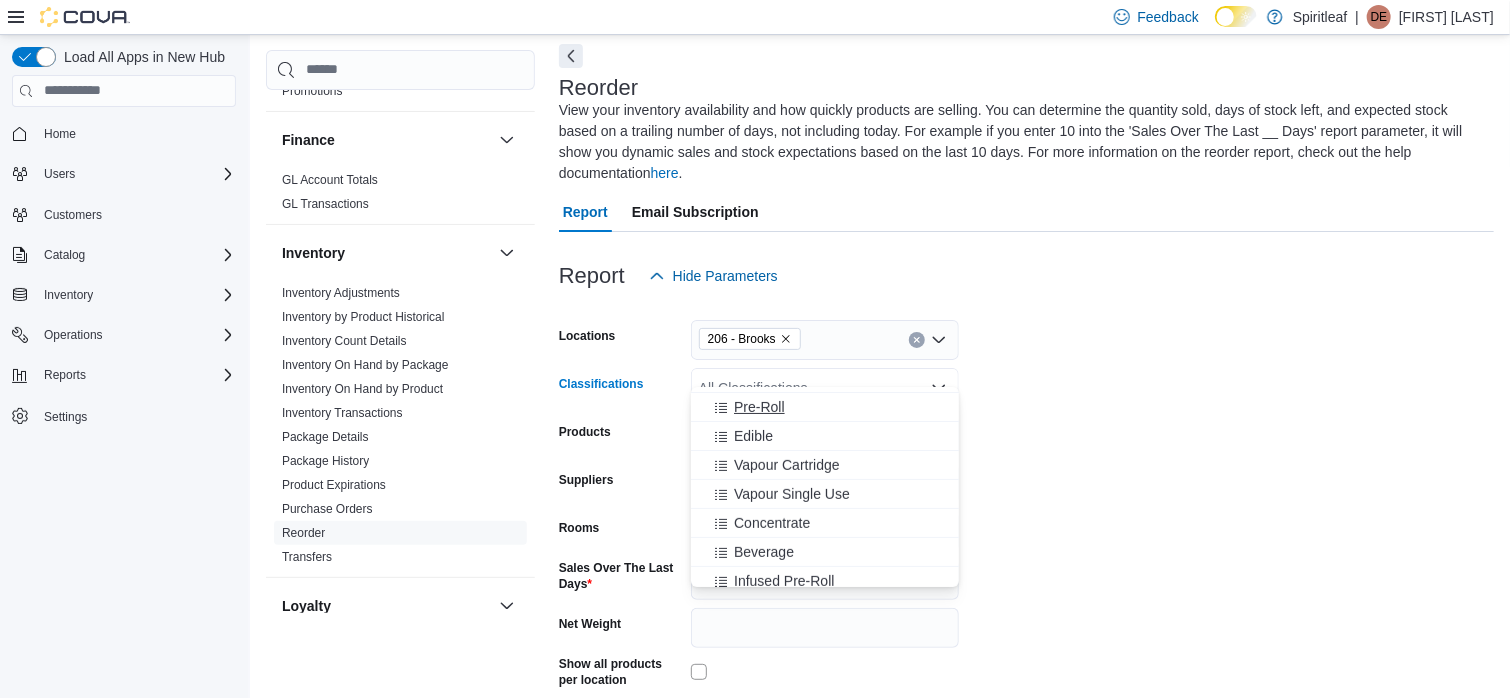 click on "Pre-Roll" at bounding box center (759, 407) 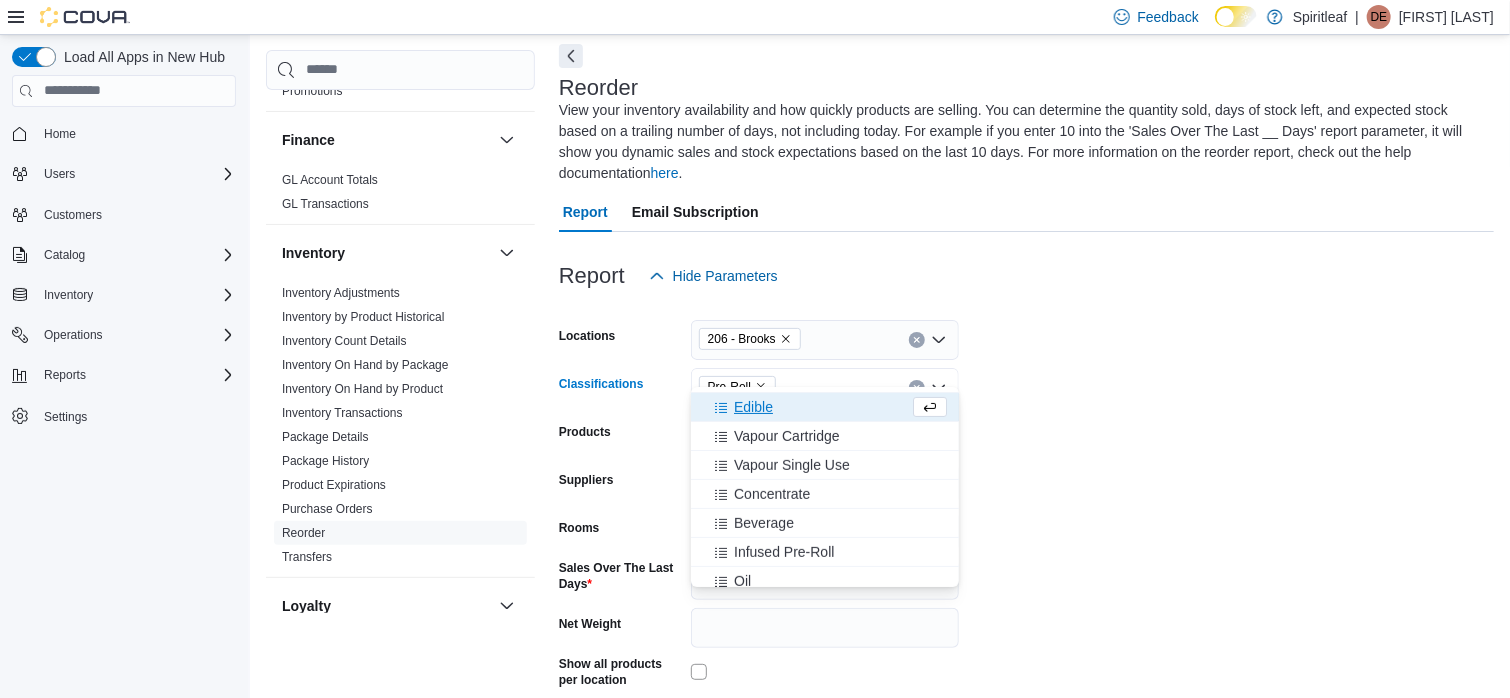 click on "Vapour Cartridge" at bounding box center [787, 436] 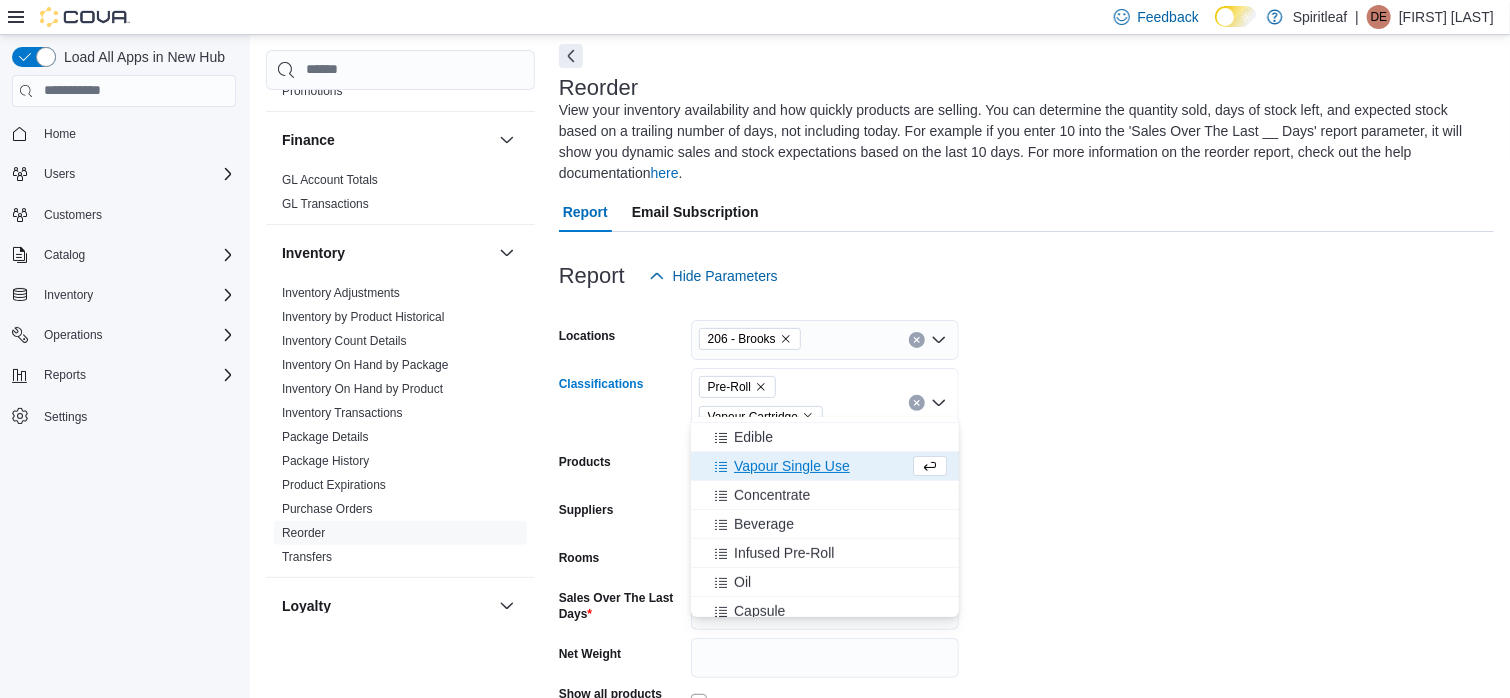 click on "Vapour Single Use" at bounding box center [792, 466] 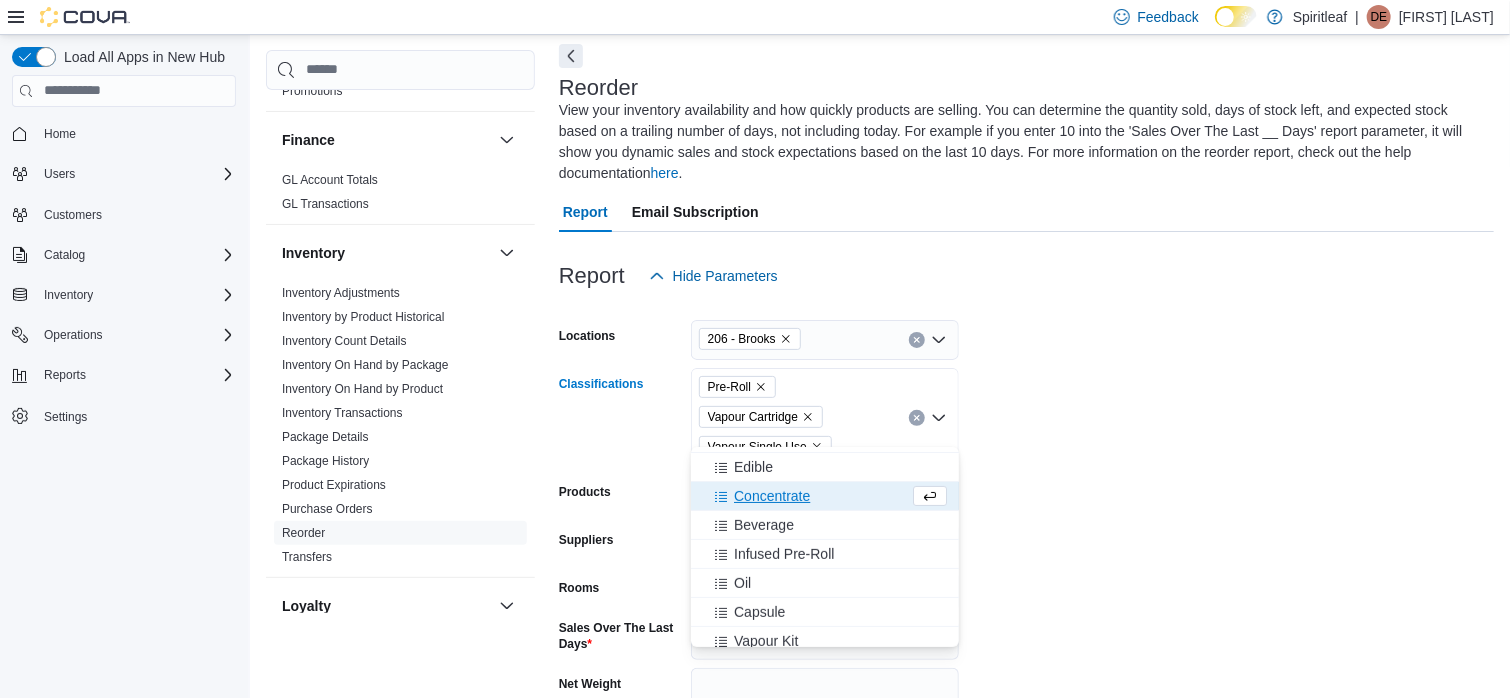 click on "Concentrate" at bounding box center (772, 496) 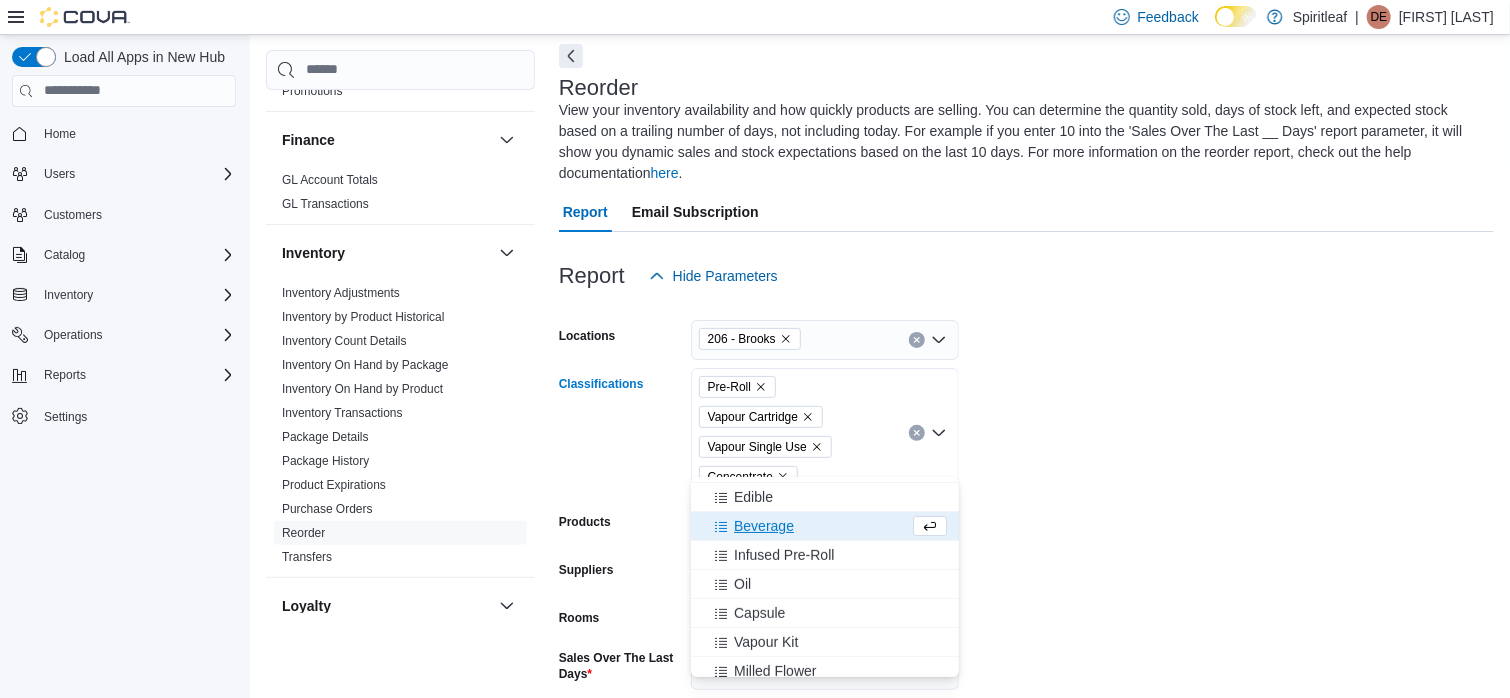 click on "Beverage" at bounding box center (764, 526) 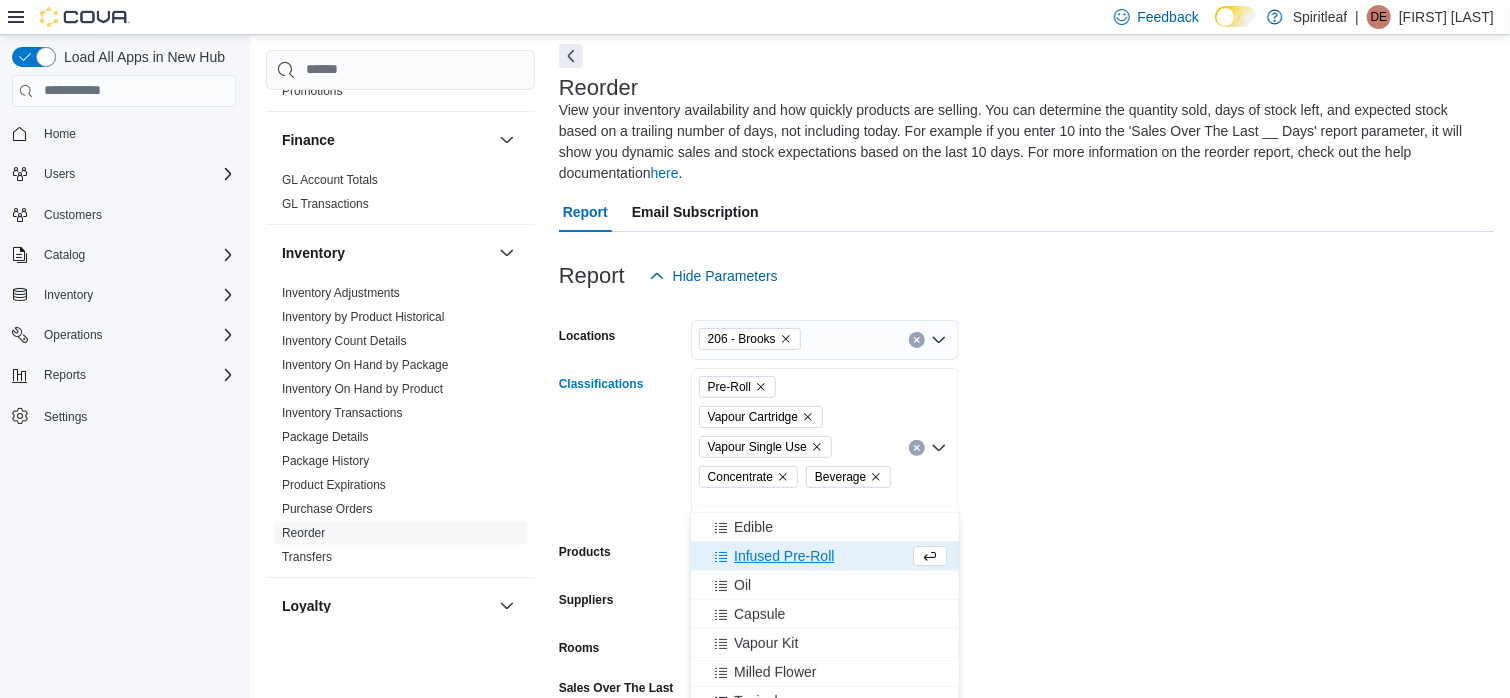 click on "Infused Pre-Roll" at bounding box center [784, 556] 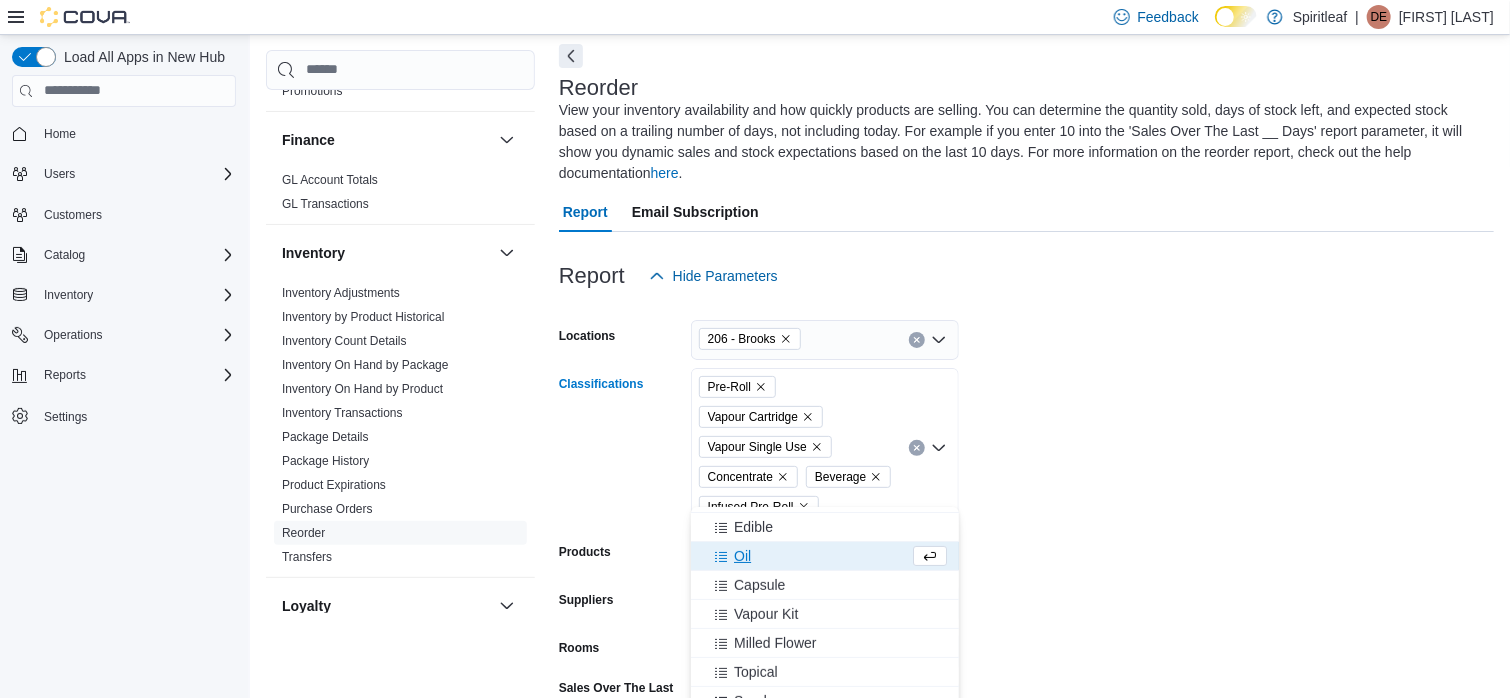 click on "Oil" at bounding box center (825, 556) 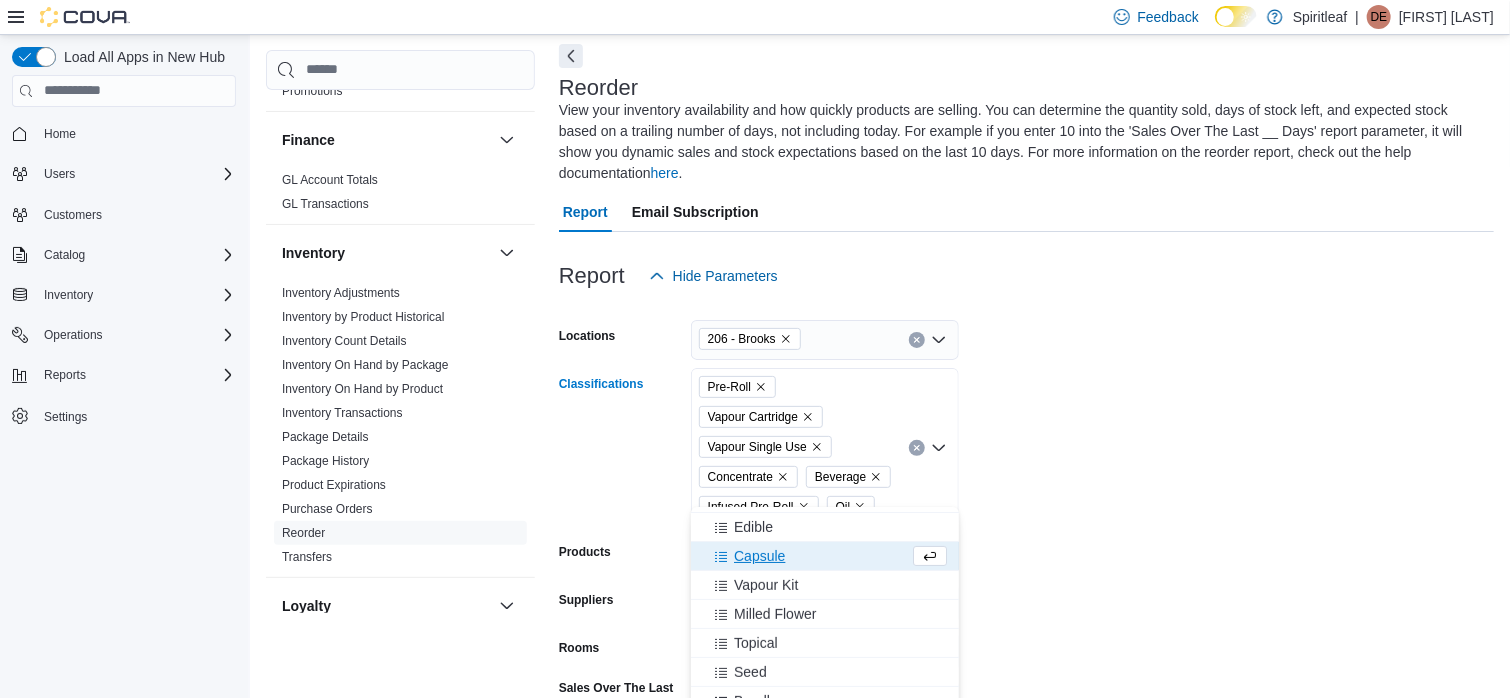 click on "Capsule" at bounding box center (806, 556) 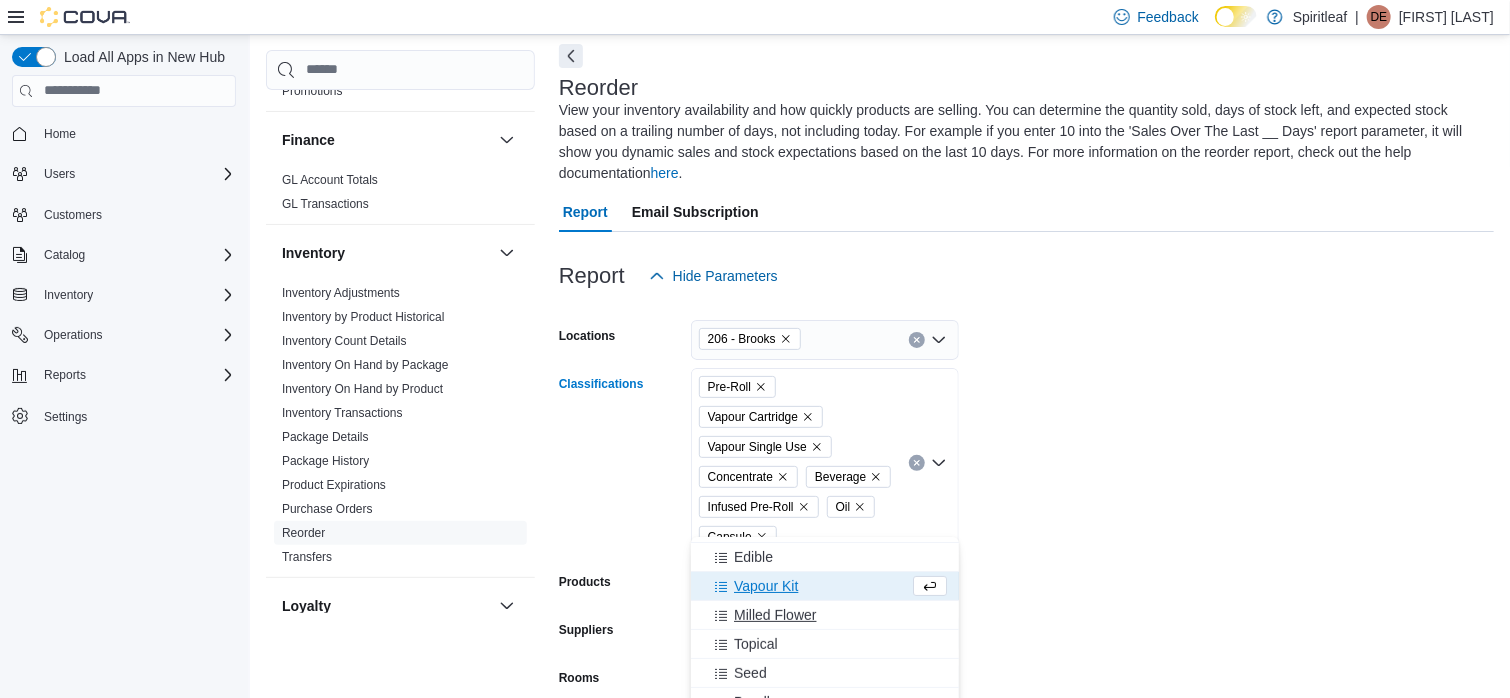 click on "Milled Flower" at bounding box center [775, 615] 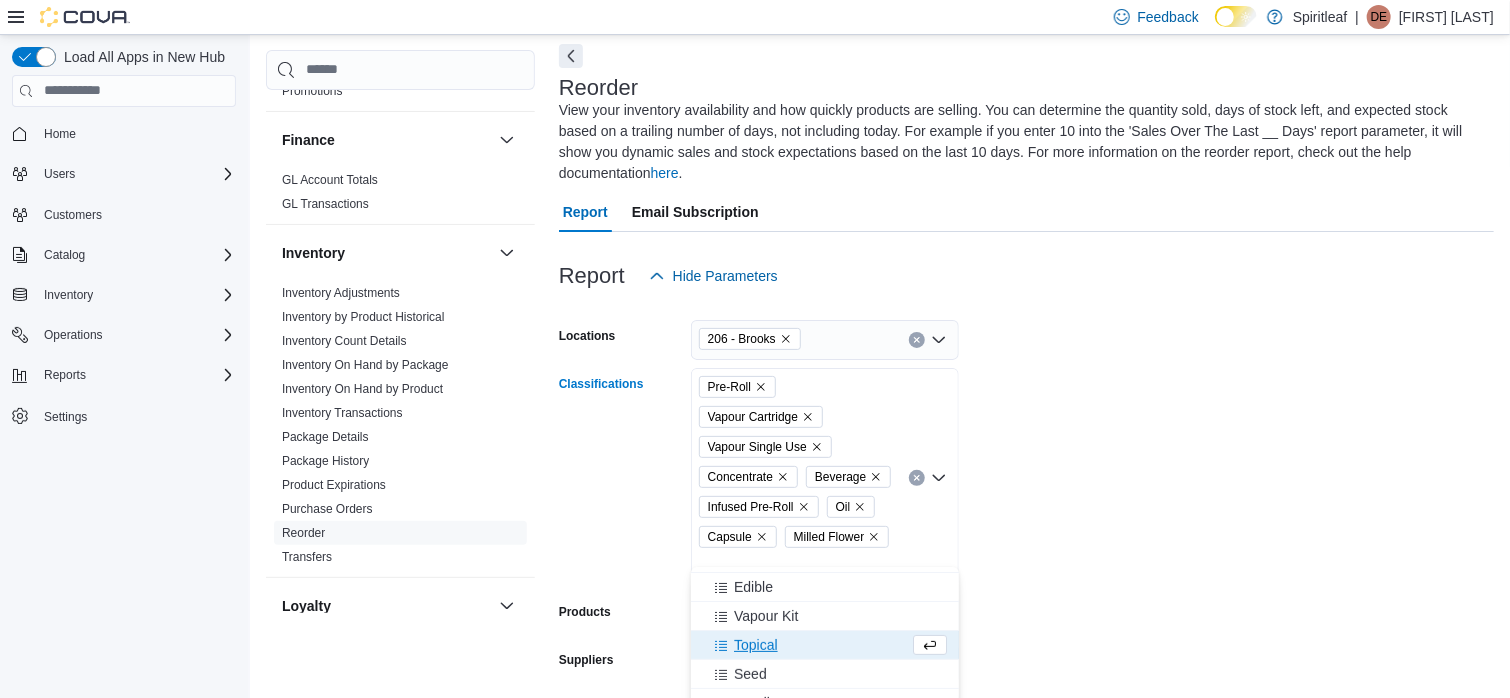 click on "Topical" at bounding box center (806, 645) 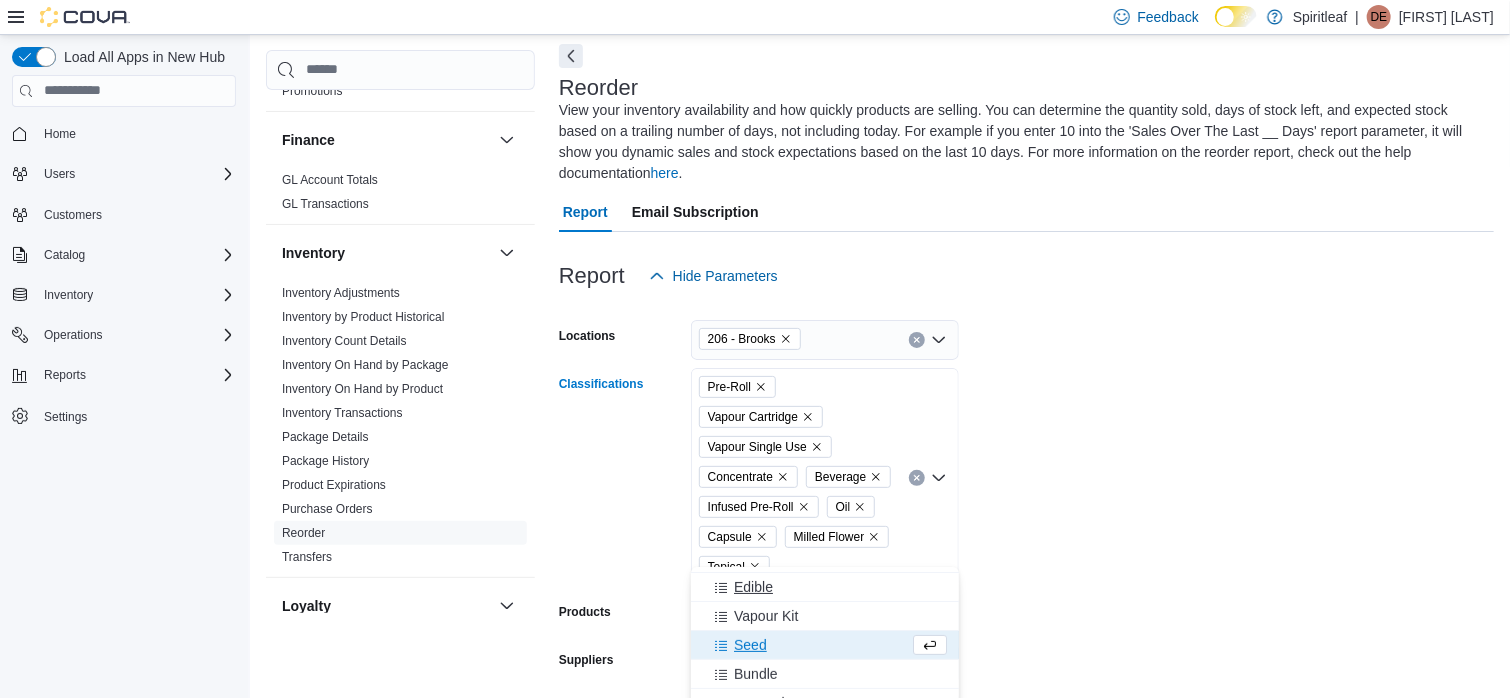 click on "Edible" at bounding box center [753, 587] 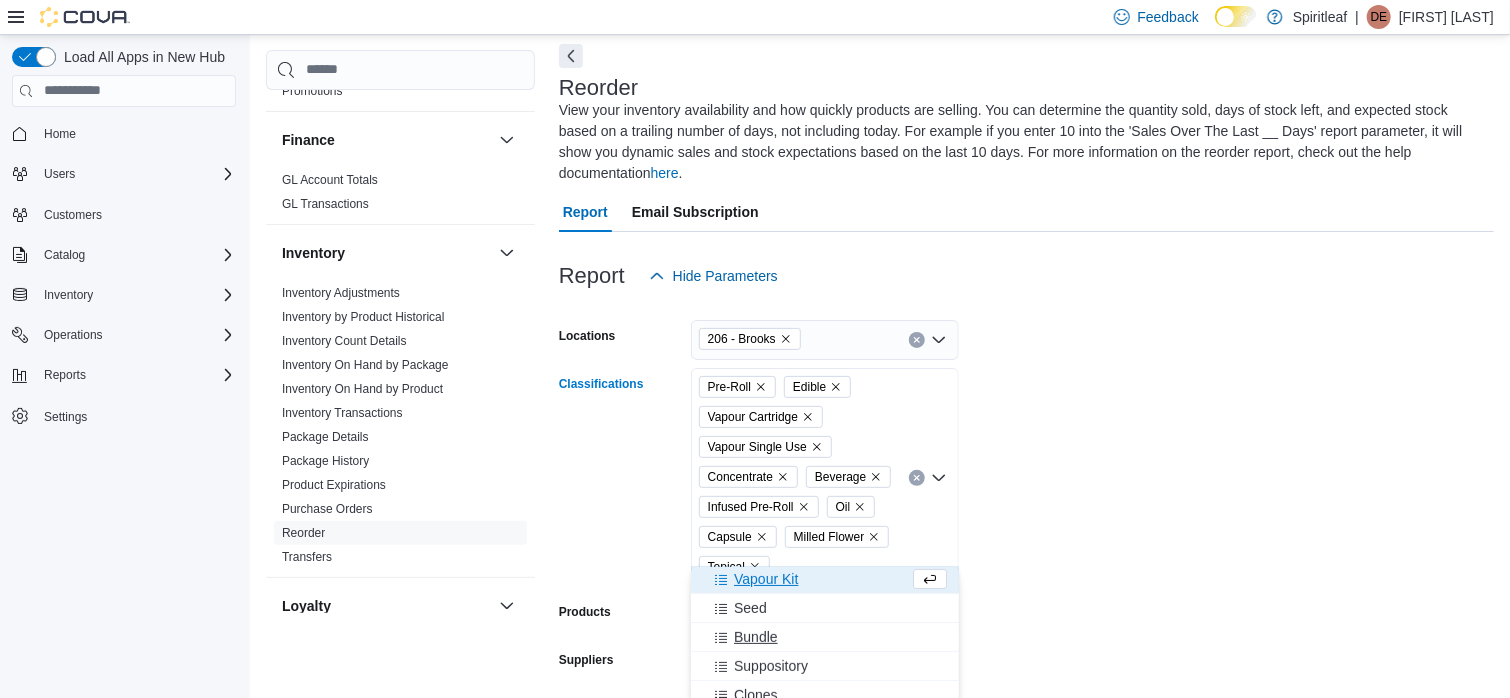 scroll, scrollTop: 308, scrollLeft: 0, axis: vertical 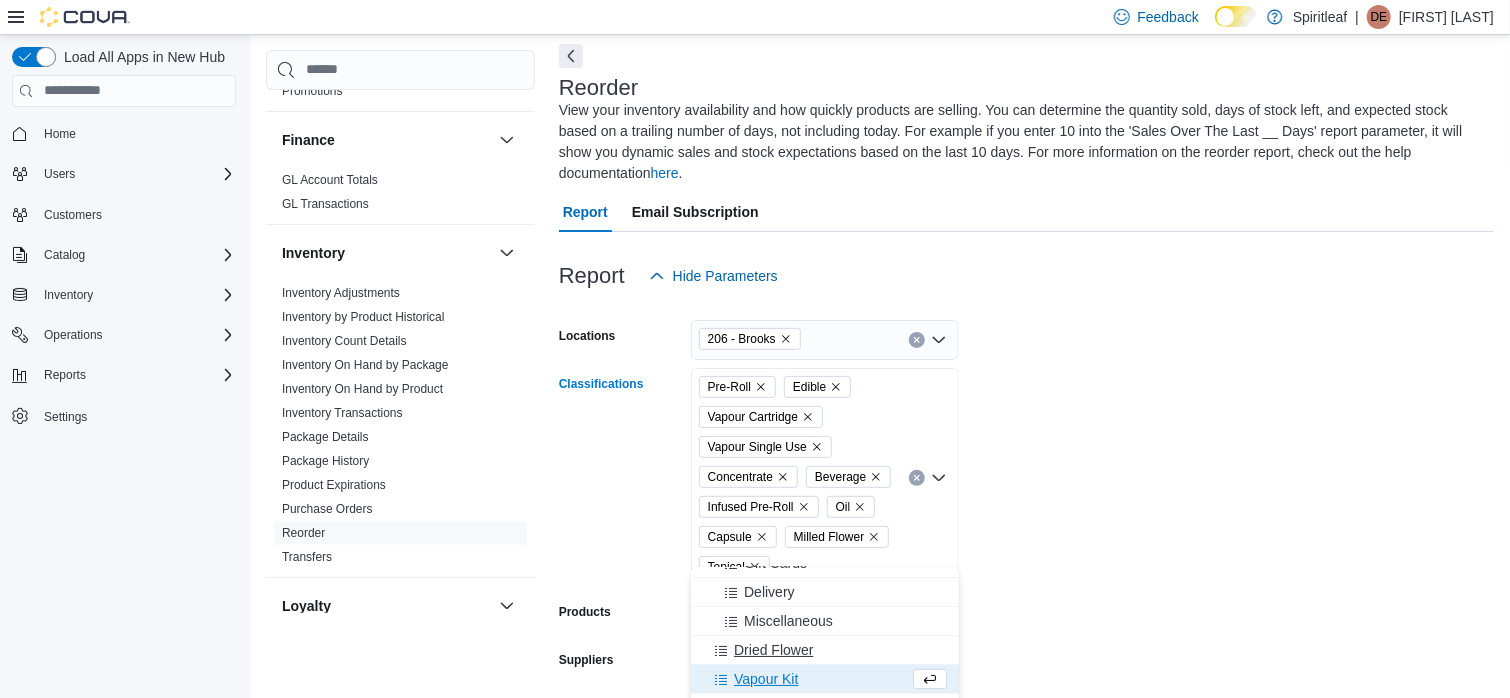 click on "Dried Flower" at bounding box center [773, 650] 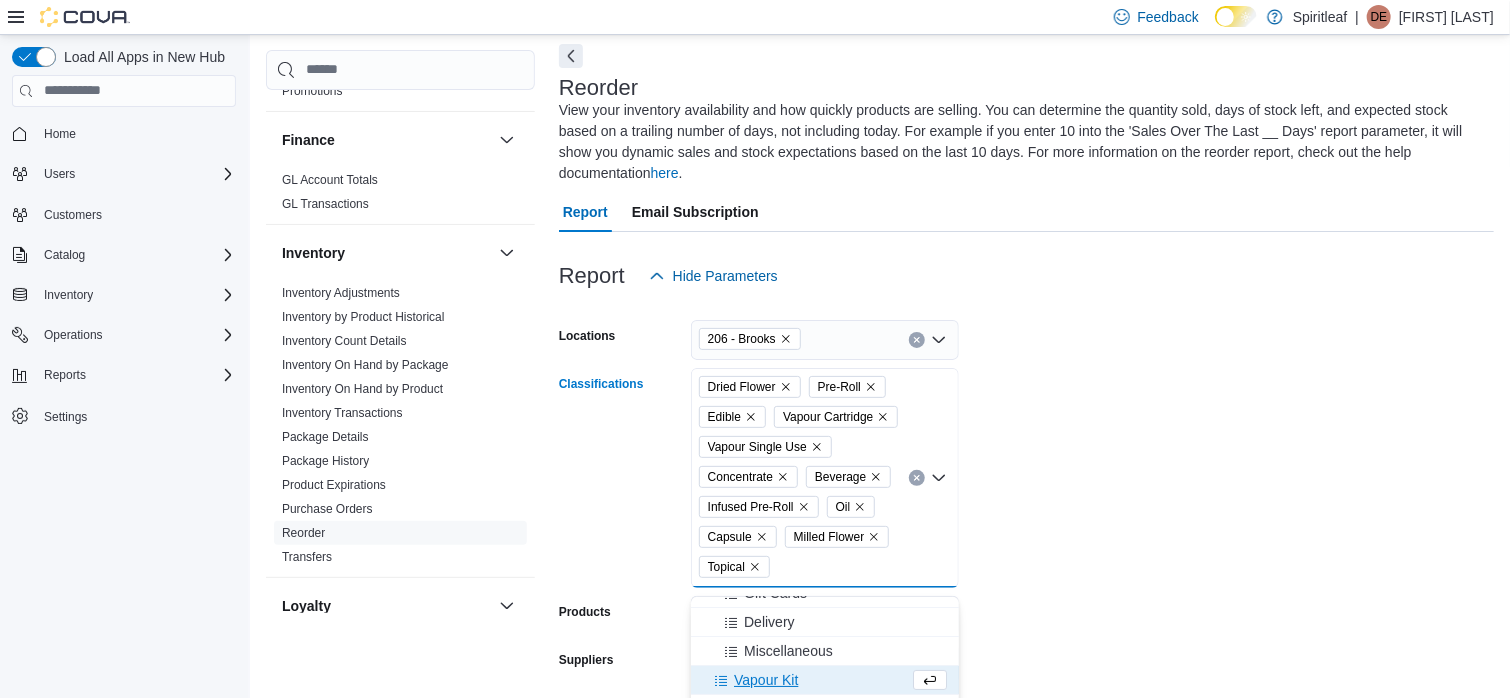 click on "Locations 206 - Brooks Classifications Dried Flower Pre-Roll Edible Vapour Cartridge Vapour Single Use Concentrate Beverage Infused Pre-Roll Oil Capsule Milled Flower Topical Combo box. Selected. Dried Flower, Pre-Roll, Edible, Vapour Cartridge, Vapour Single Use, Concentrate, Beverage, Infused Pre-Roll, Oil, Capsule, Milled Flower, Topical. Press Backspace to delete Topical. Combo box input. All Classifications. Type some text or, to display a list of choices, press Down Arrow. To exit the list of choices, press Escape. Products All Products Suppliers All Suppliers Rooms All Rooms Sales Over The Last Days * Net Weight Show all products per location Show in stock only Export  Run Report" at bounding box center (1026, 633) 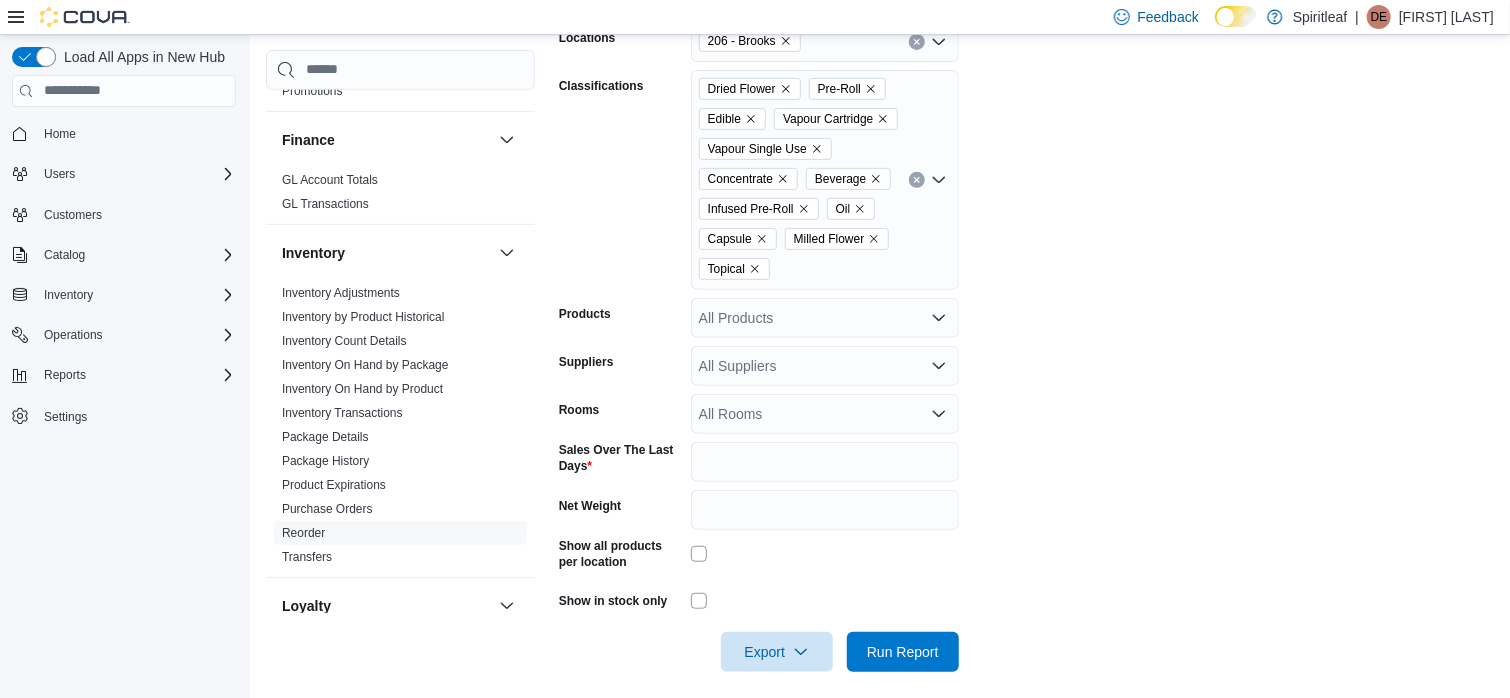 scroll, scrollTop: 409, scrollLeft: 0, axis: vertical 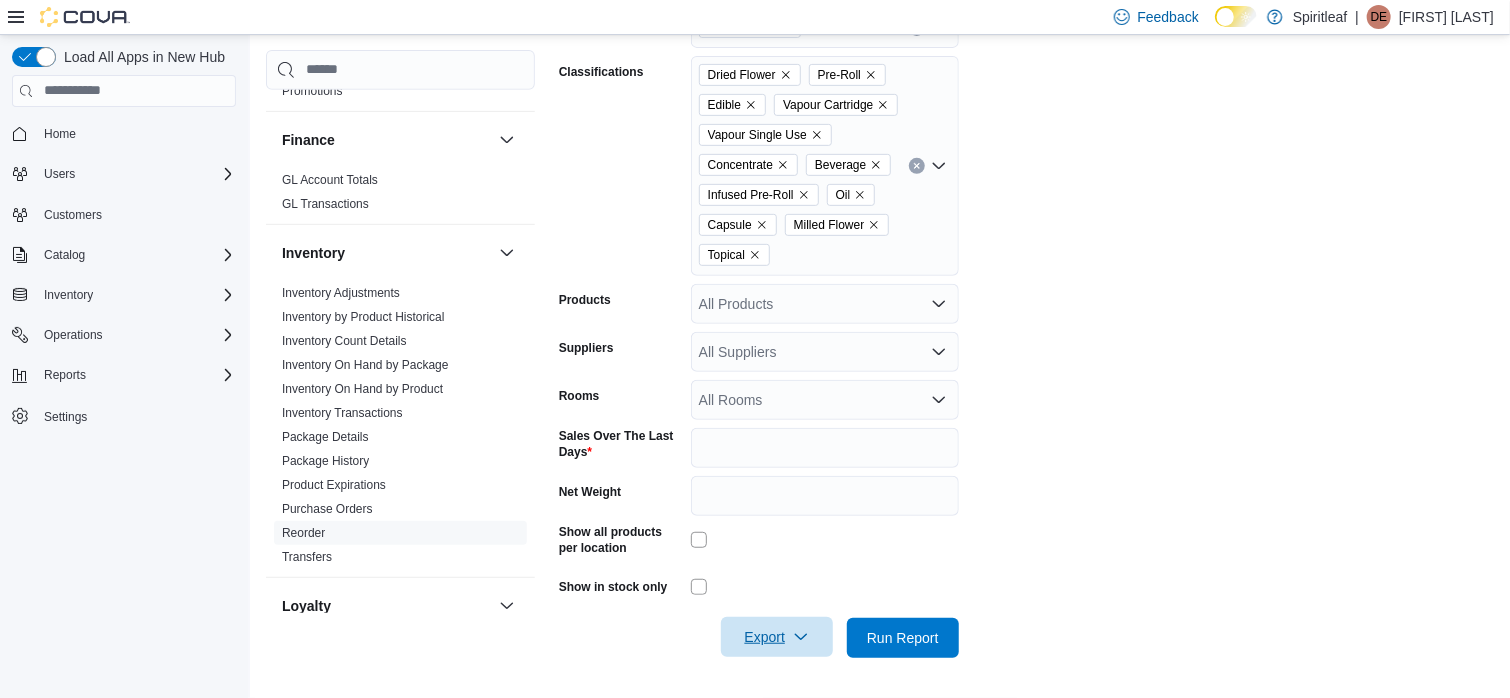 click on "Export" at bounding box center [777, 637] 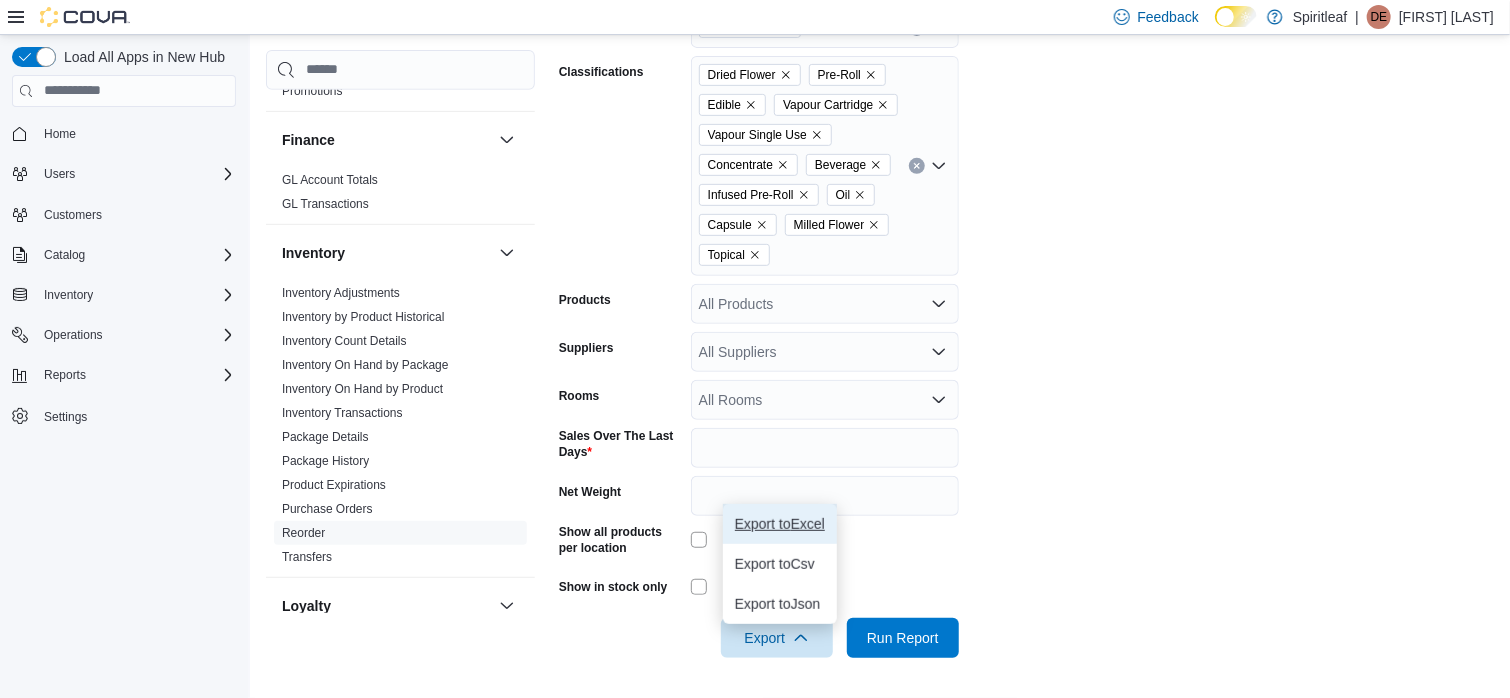 click on "Export to  Excel" at bounding box center [780, 524] 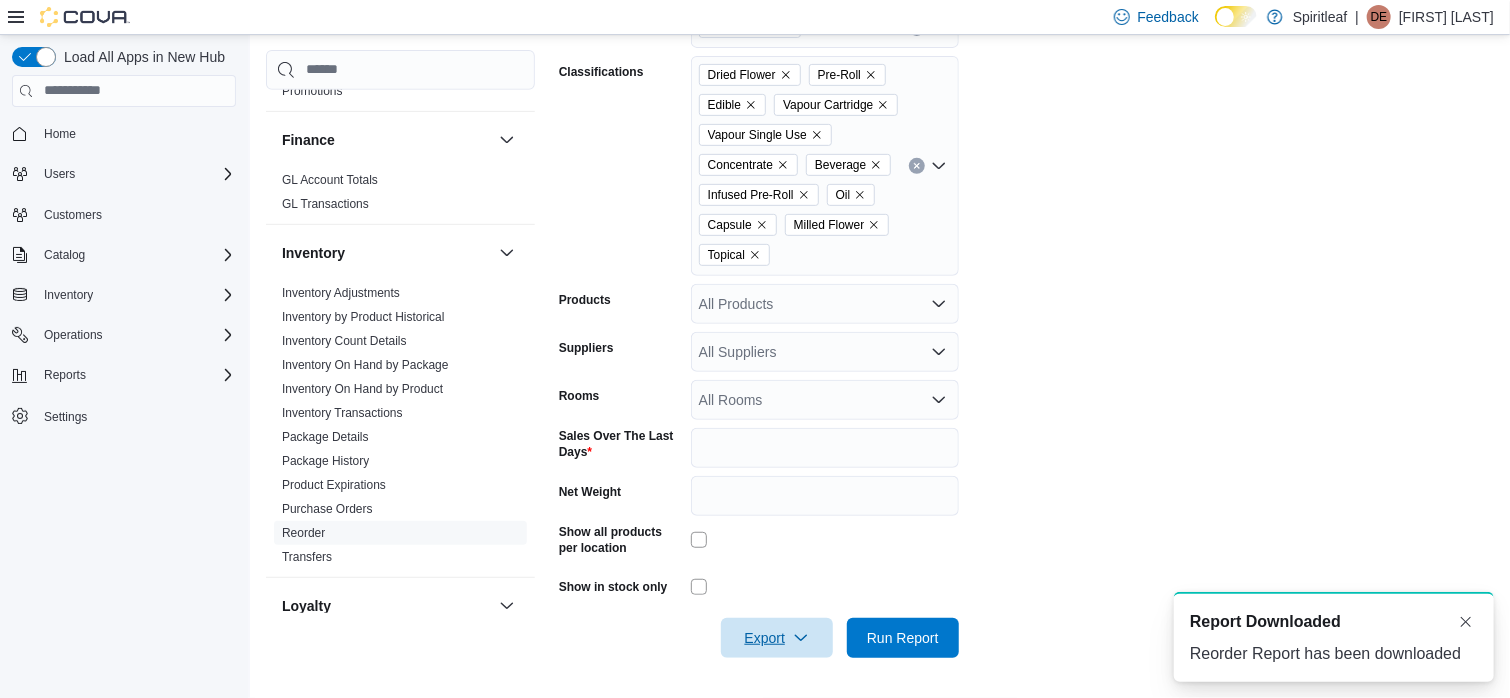 scroll, scrollTop: 0, scrollLeft: 0, axis: both 